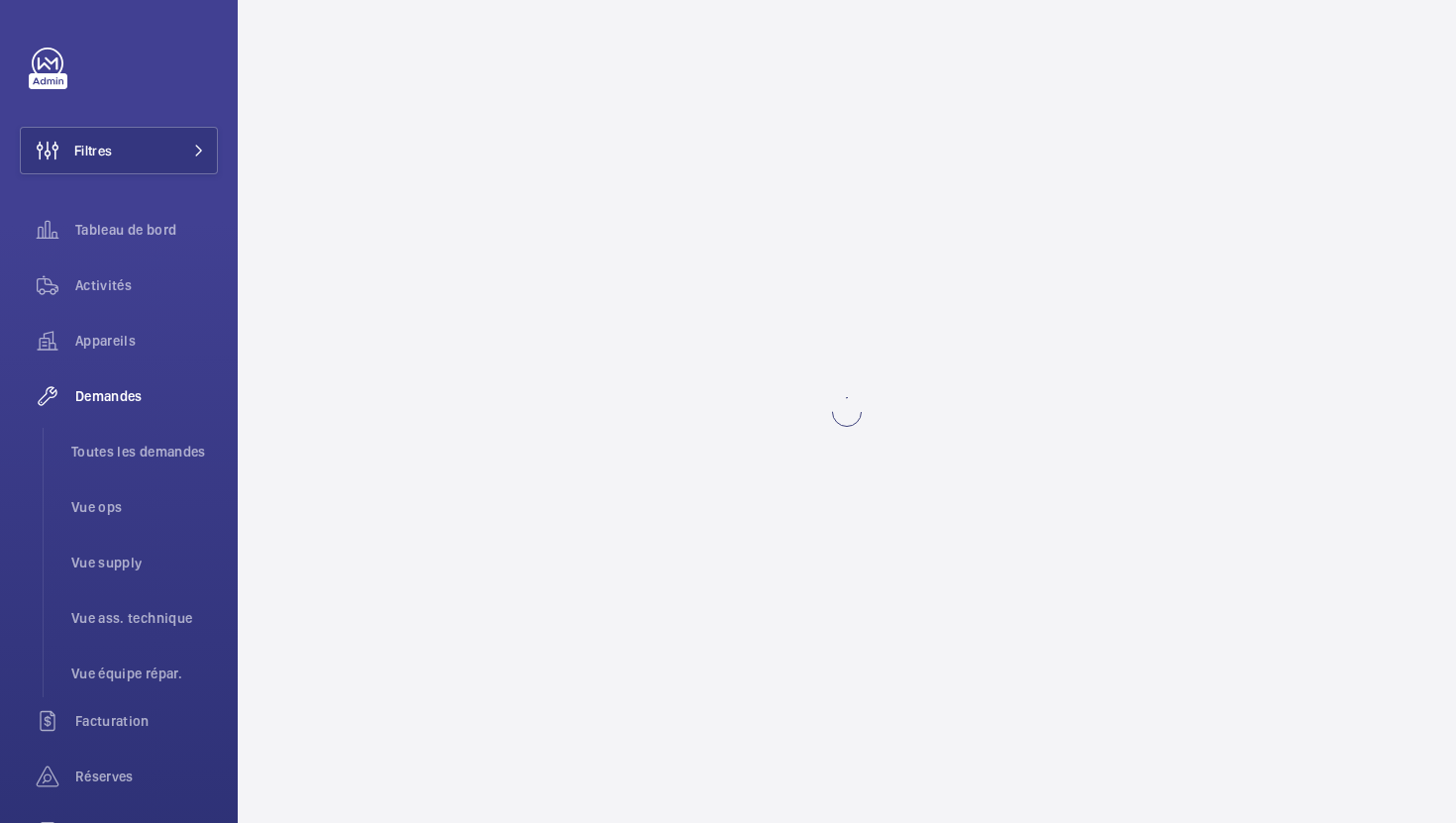 scroll, scrollTop: 0, scrollLeft: 0, axis: both 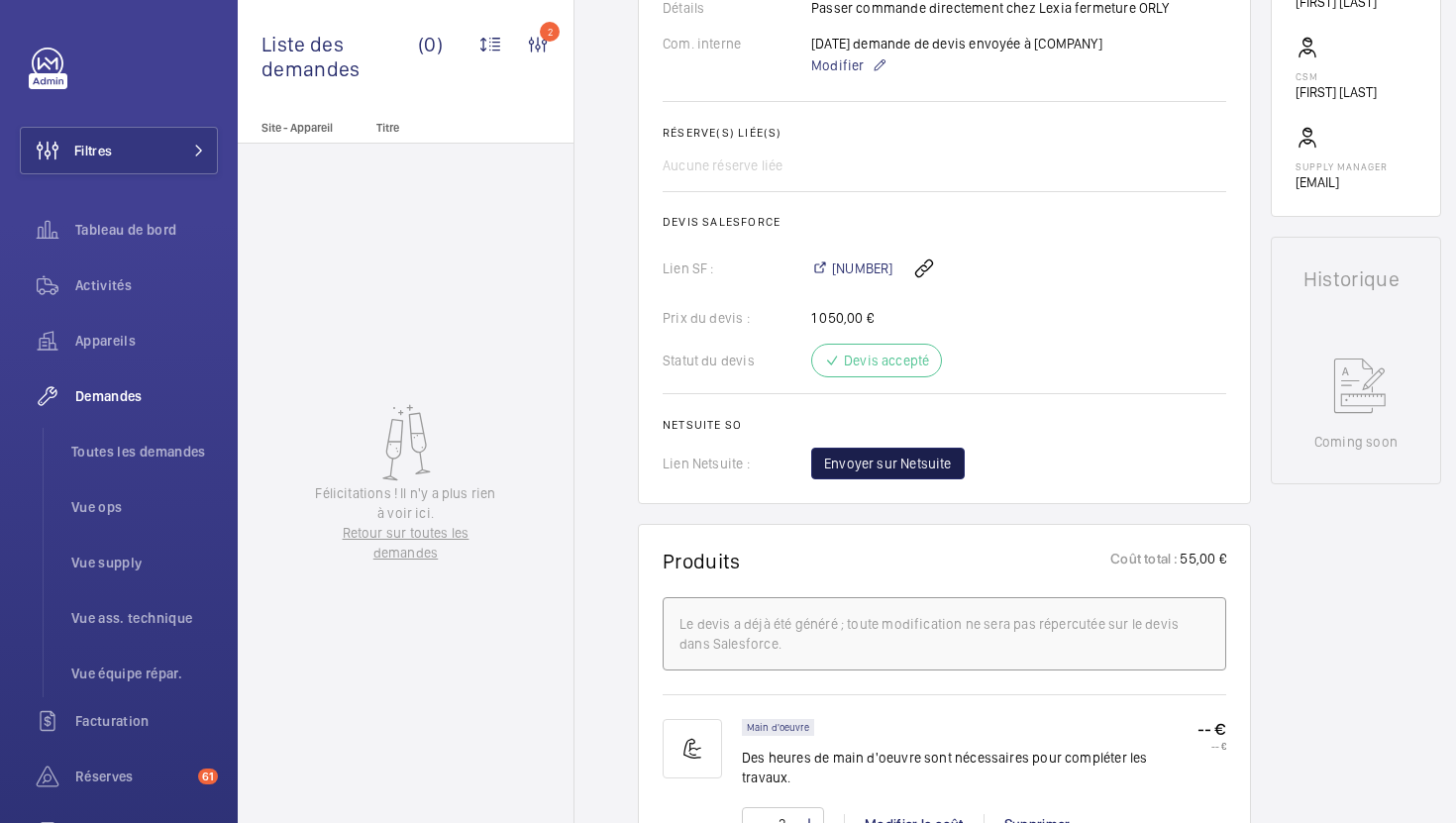 click on "Envoyer sur Netsuite" 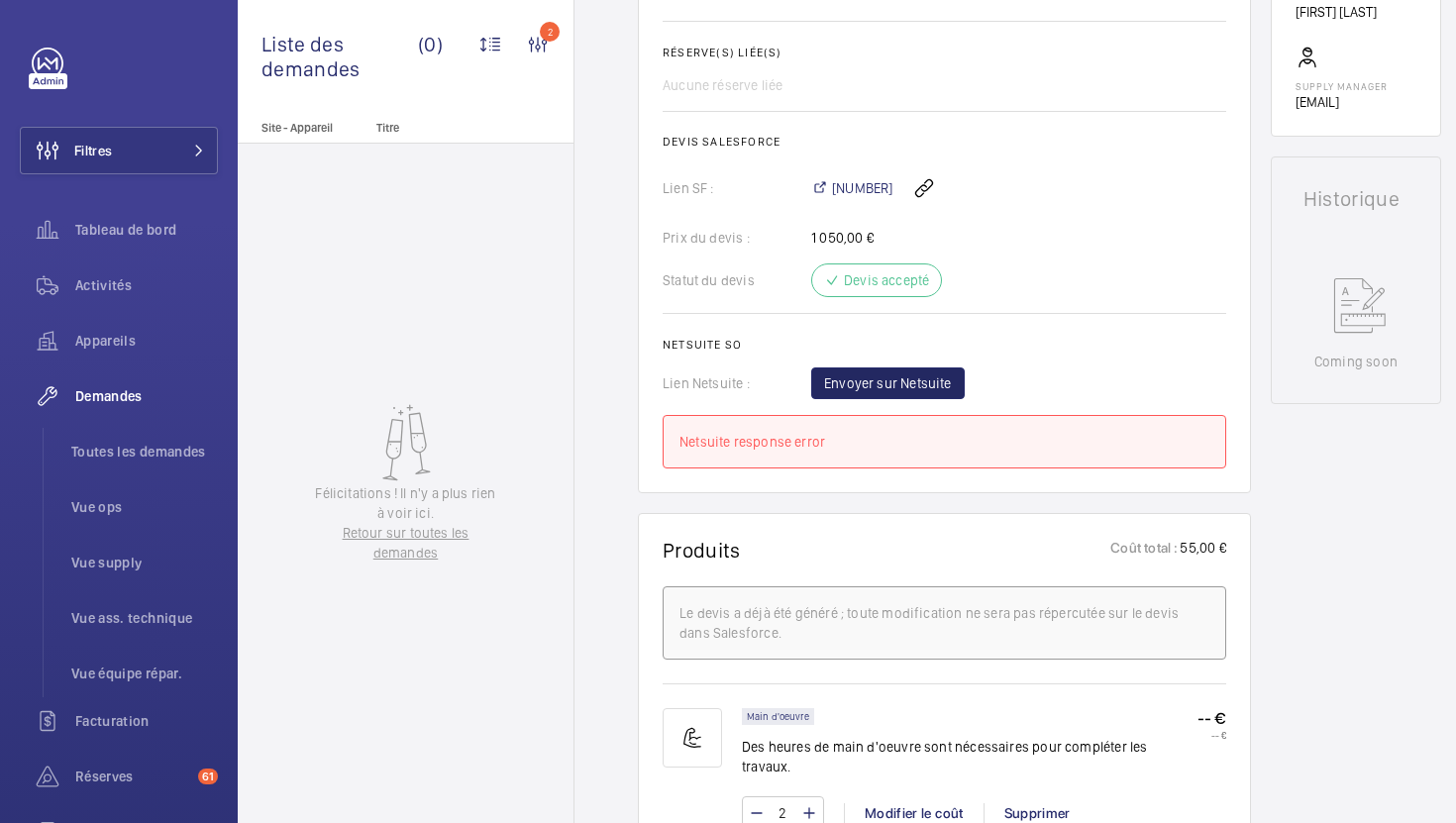 scroll, scrollTop: 623, scrollLeft: 0, axis: vertical 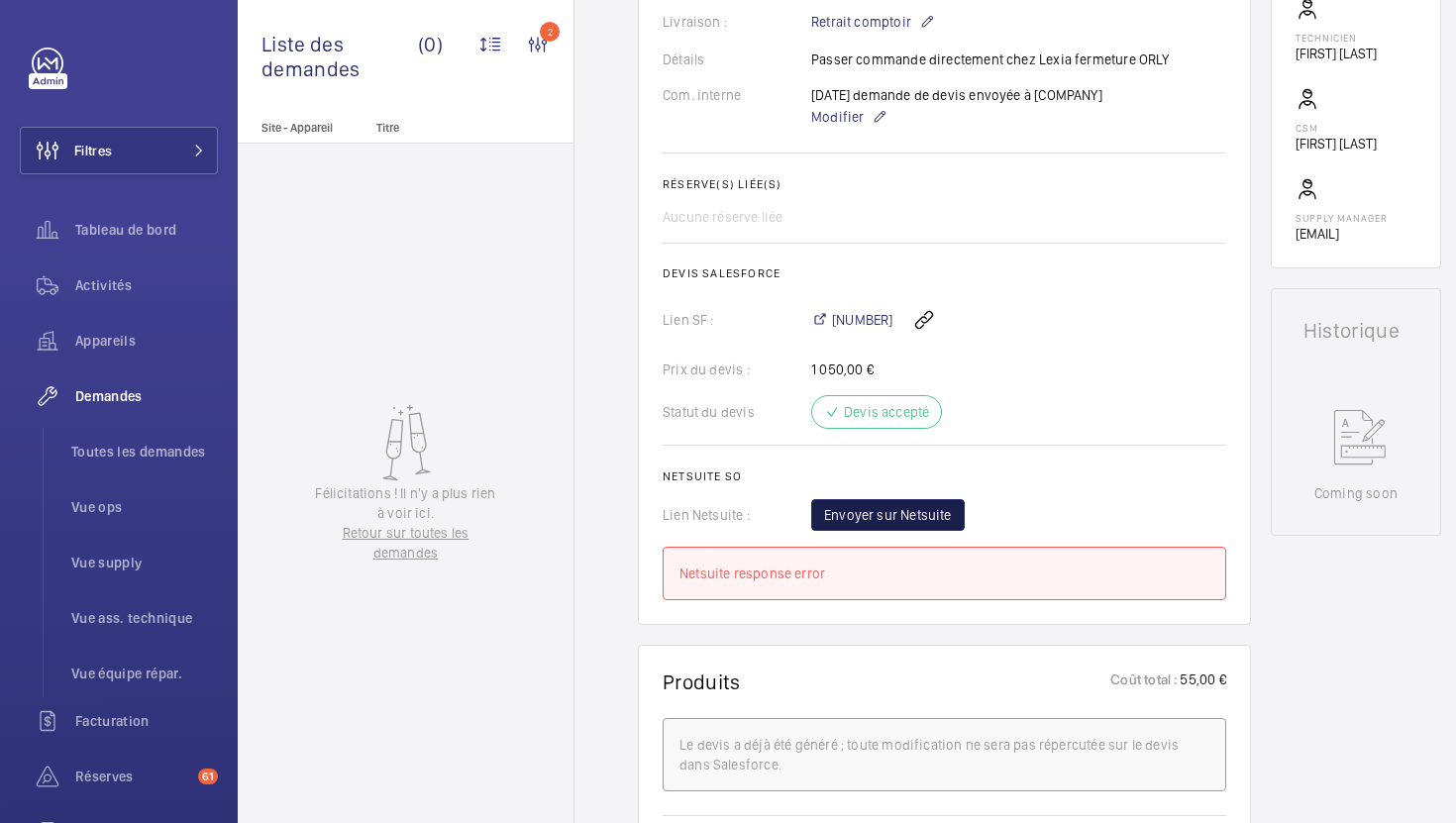 click on "Envoyer sur Netsuite" 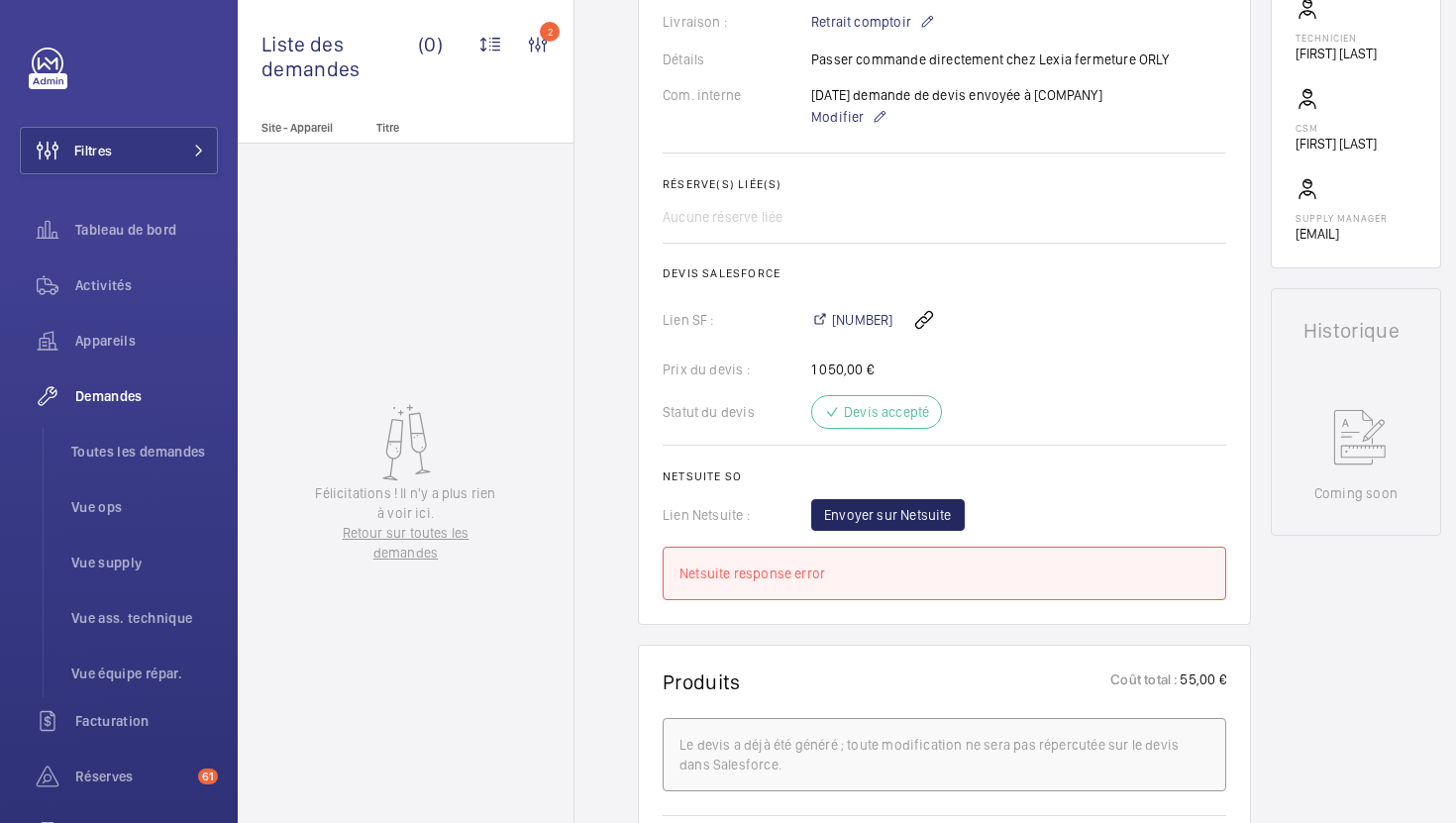 click on "[NUMBER]" 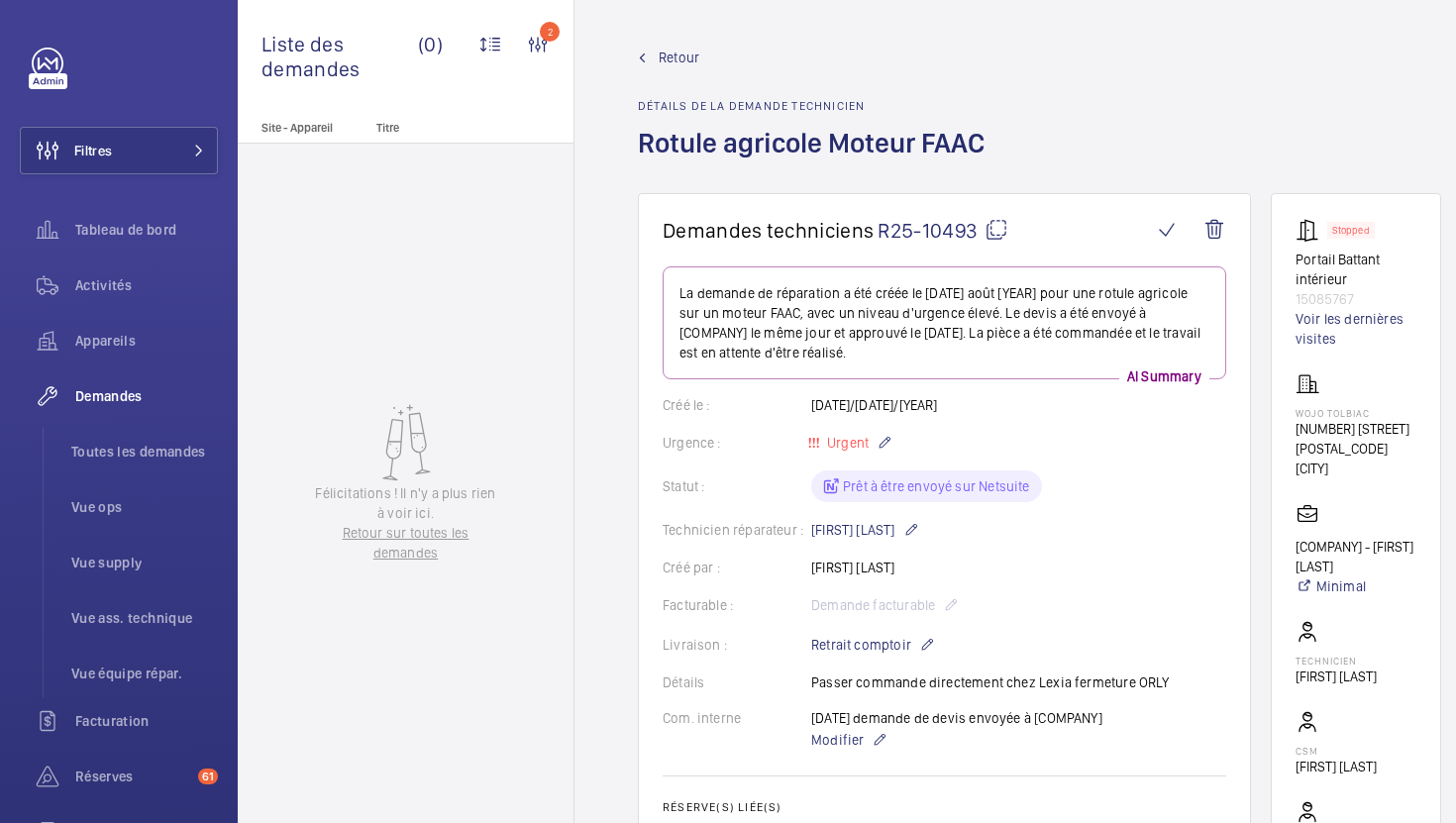 click 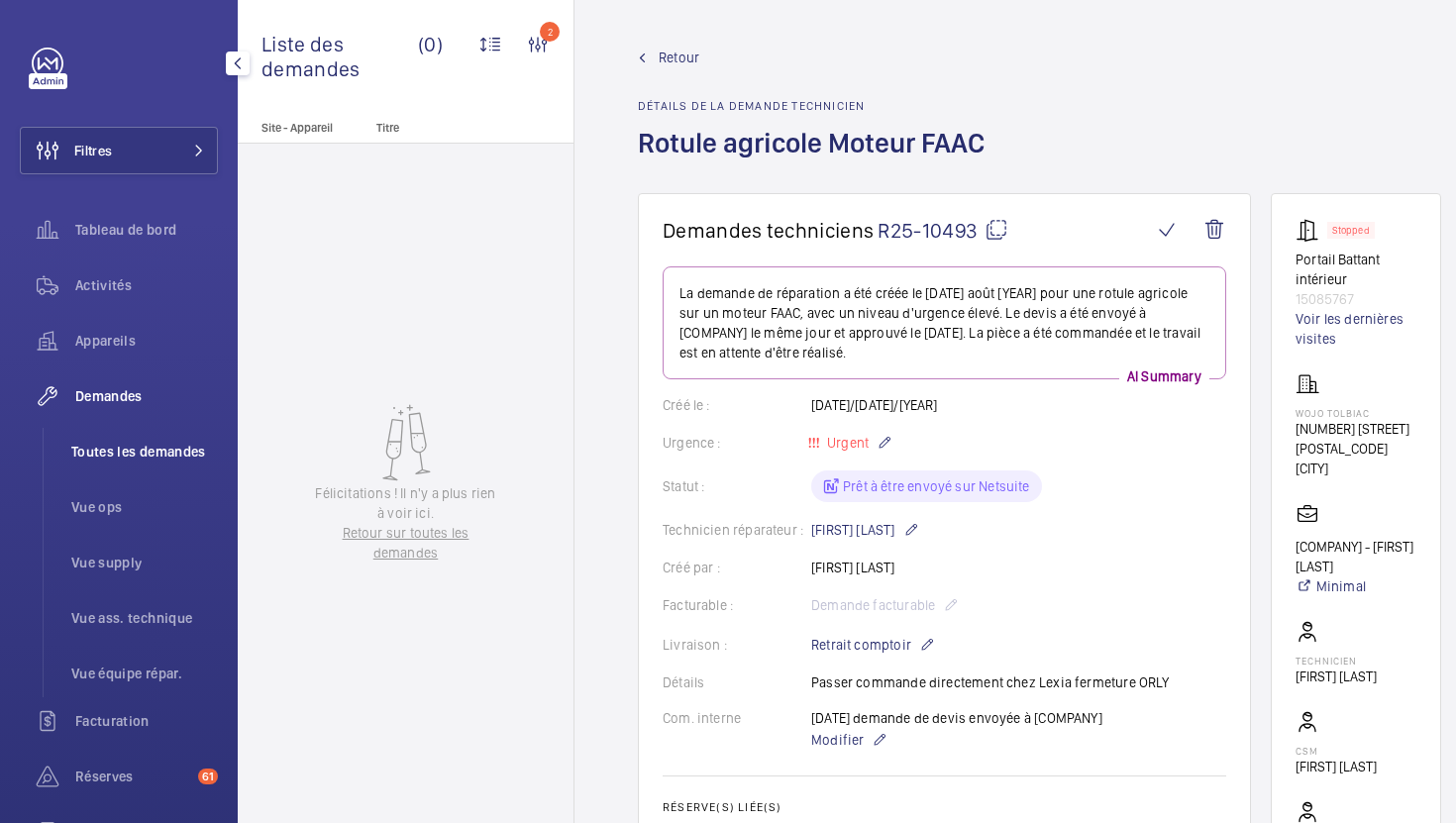 click on "Toutes les demandes" 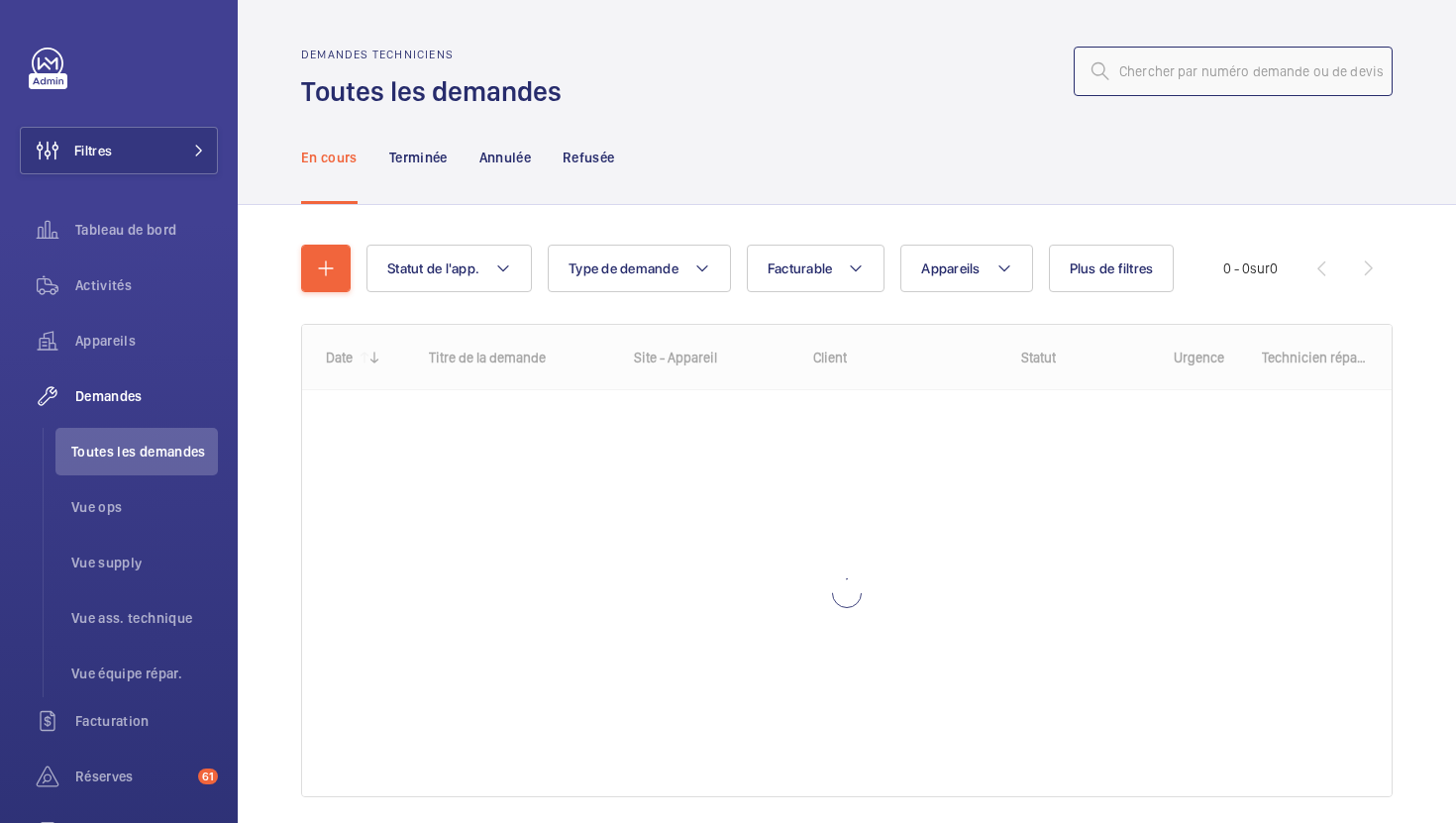 click 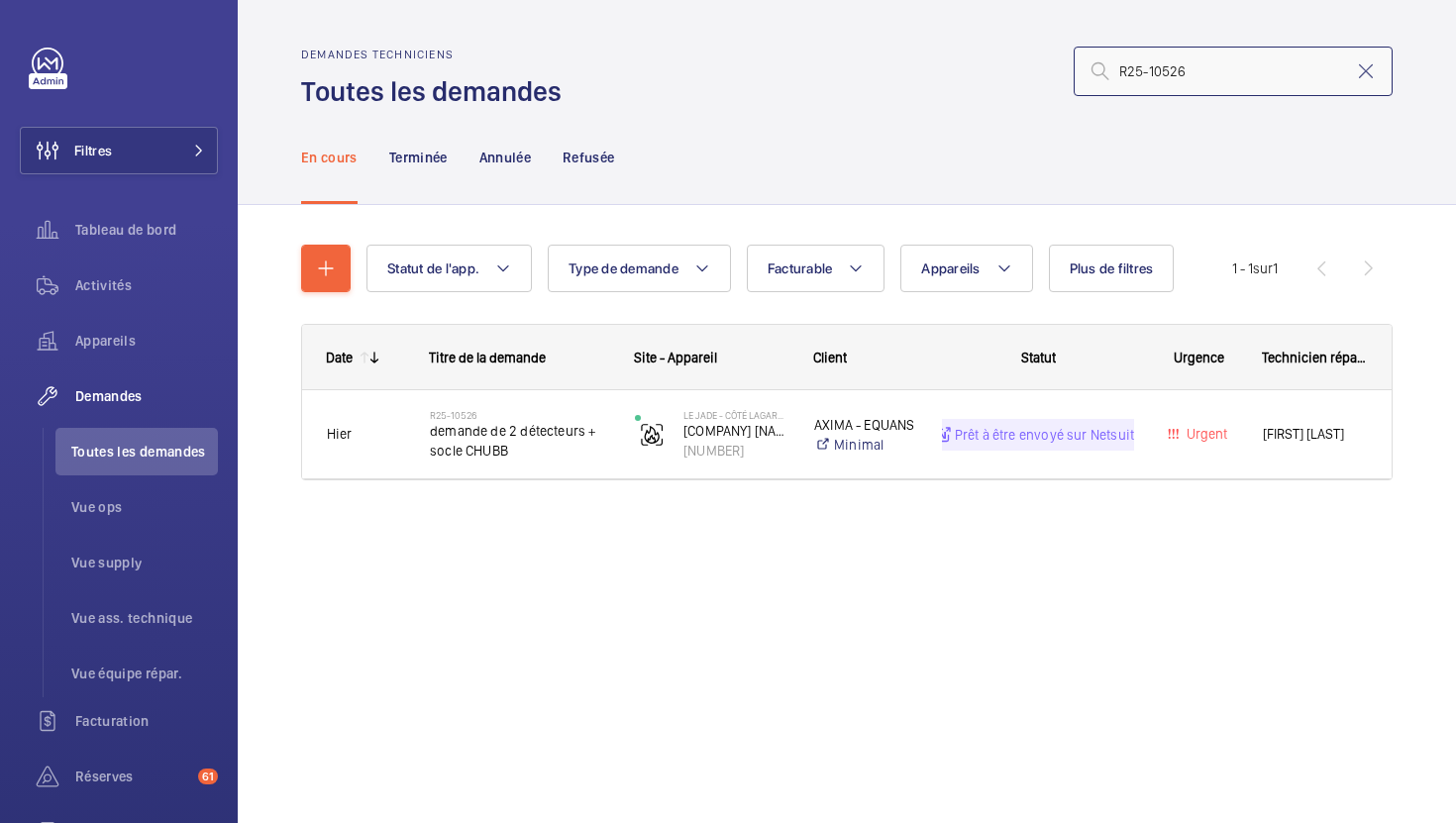 type on "R25-10526" 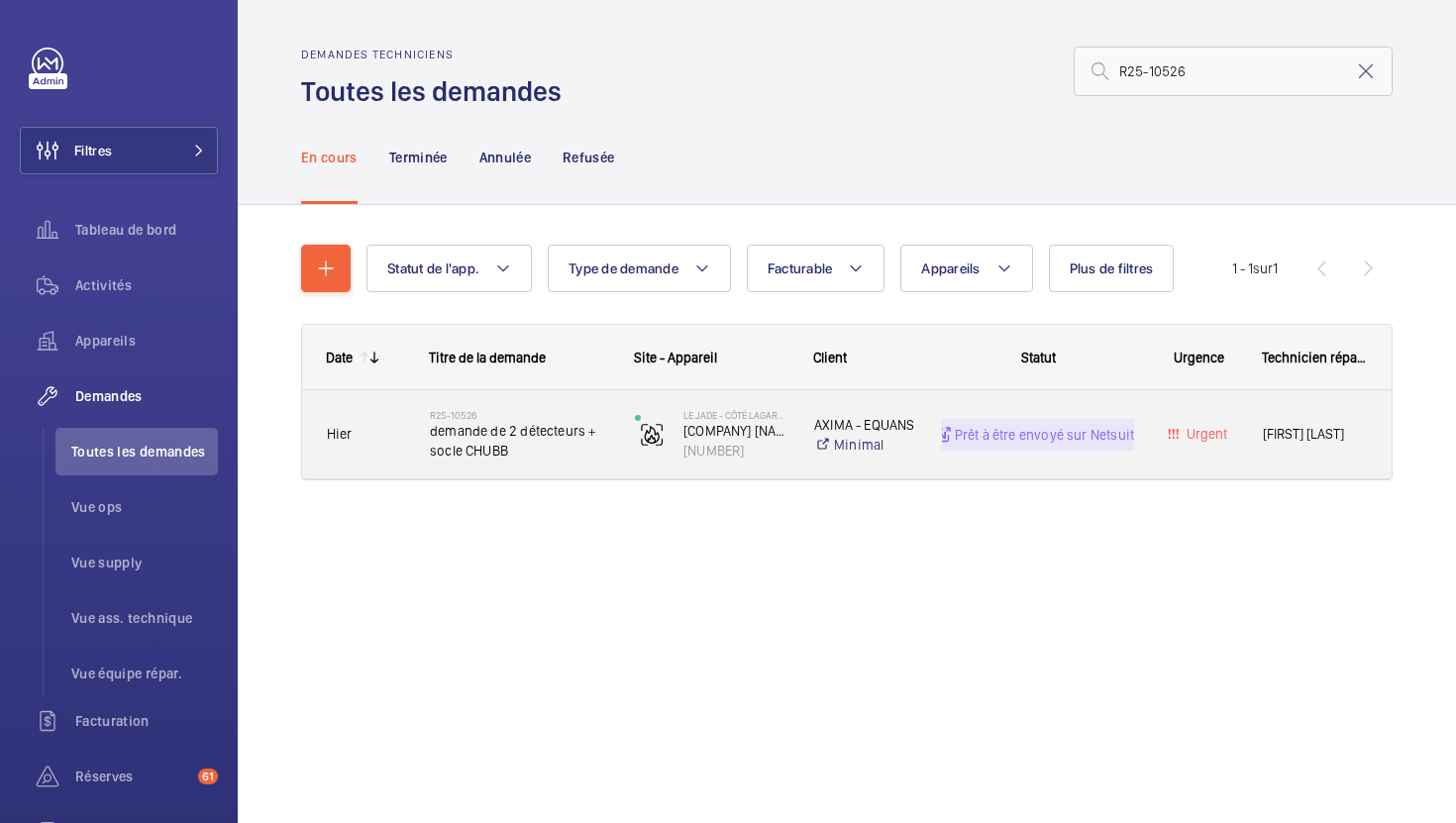 click on "R25-10526 demande de 2 détecteurs + socle CHUBB" 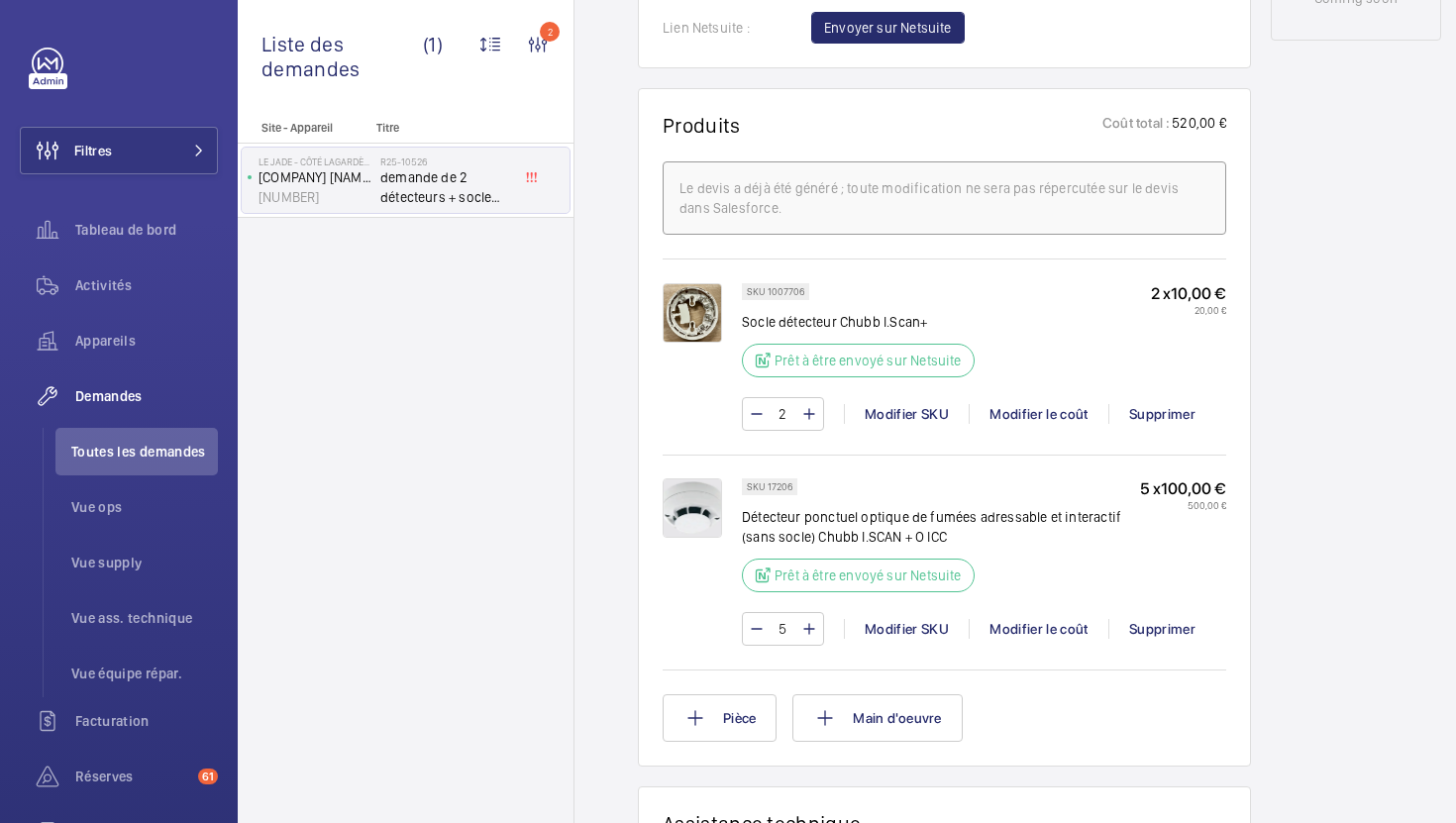 scroll, scrollTop: 1110, scrollLeft: 0, axis: vertical 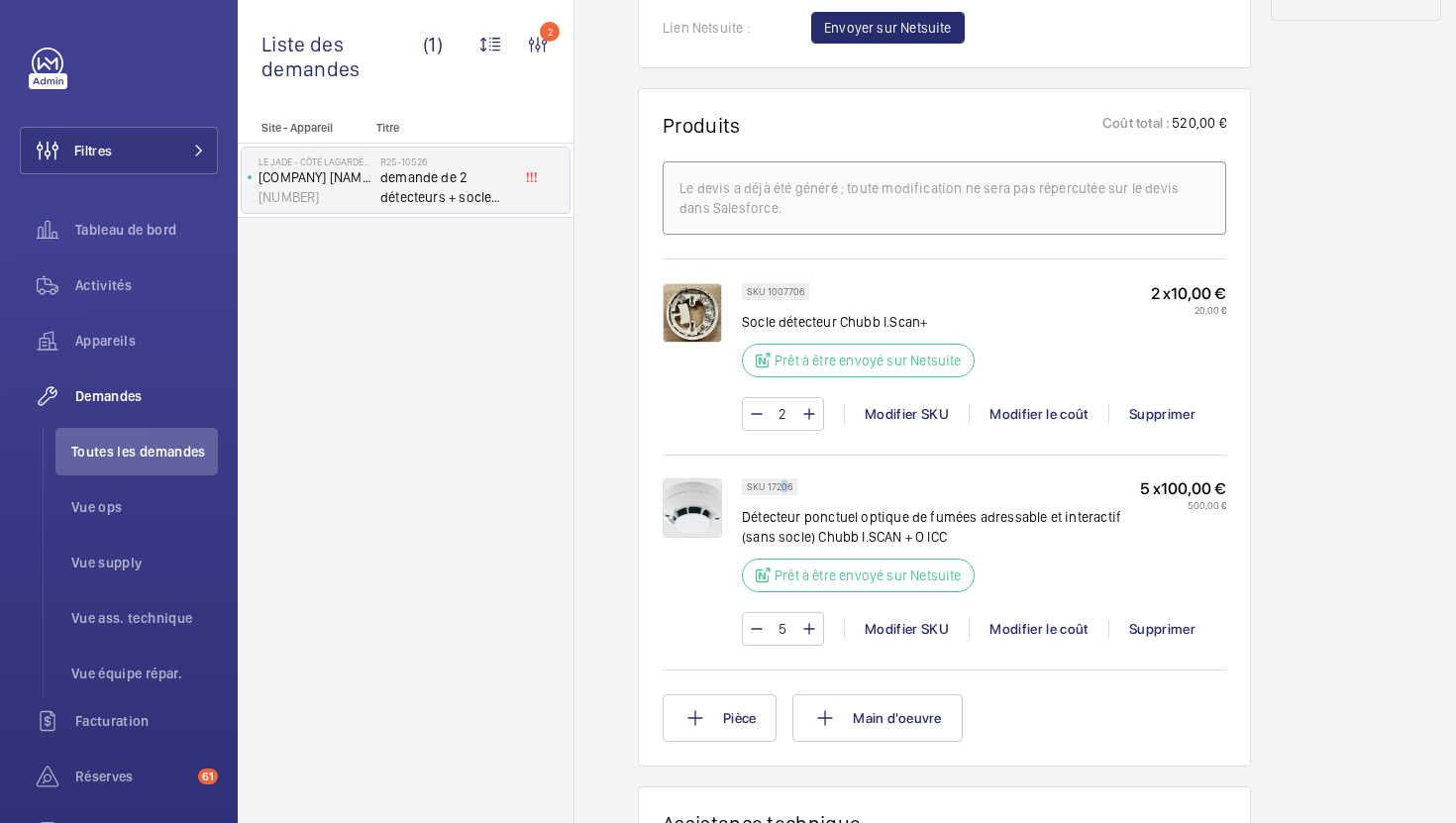 click on "SKU 17206" 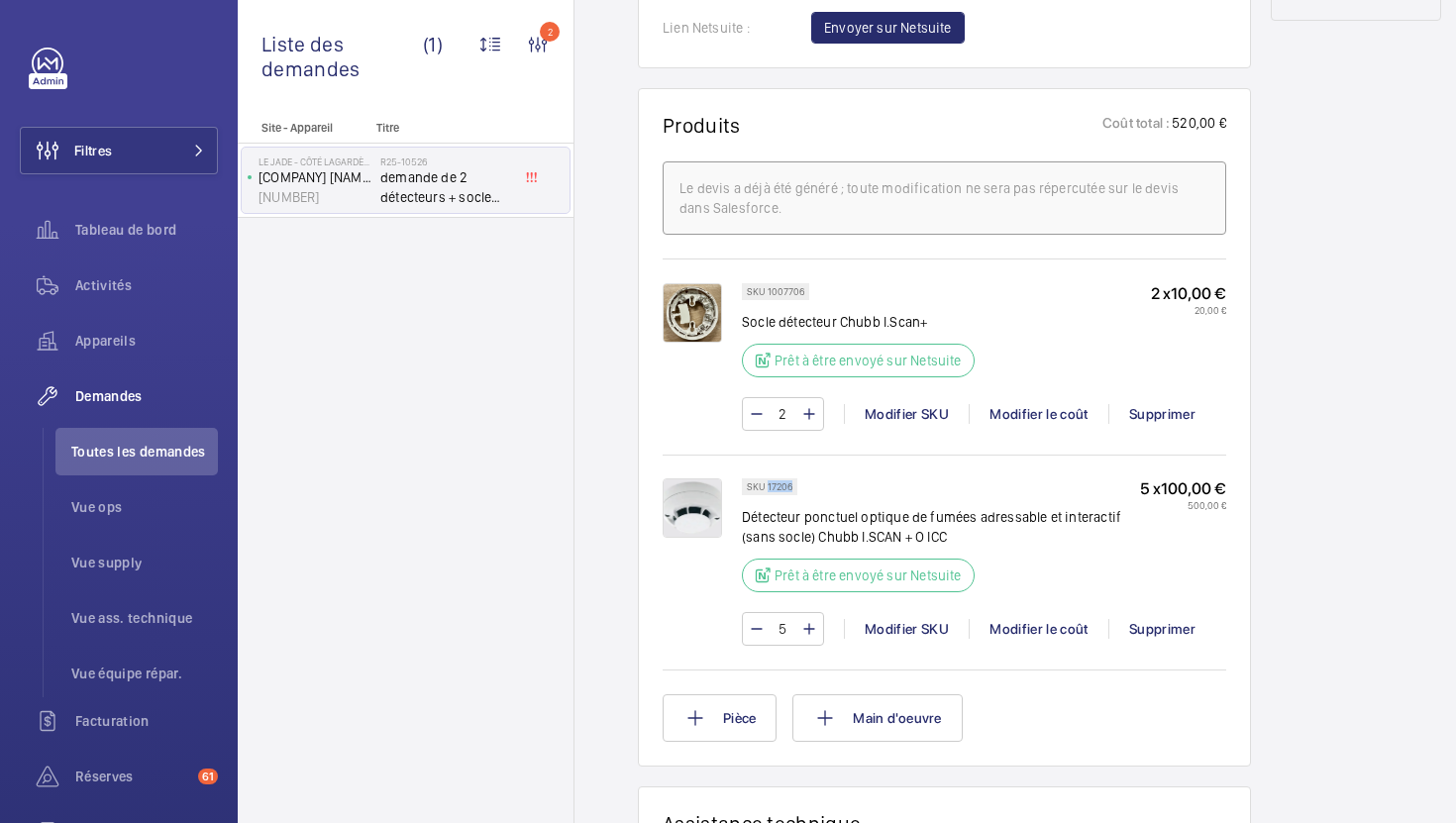 click on "SKU 17206" 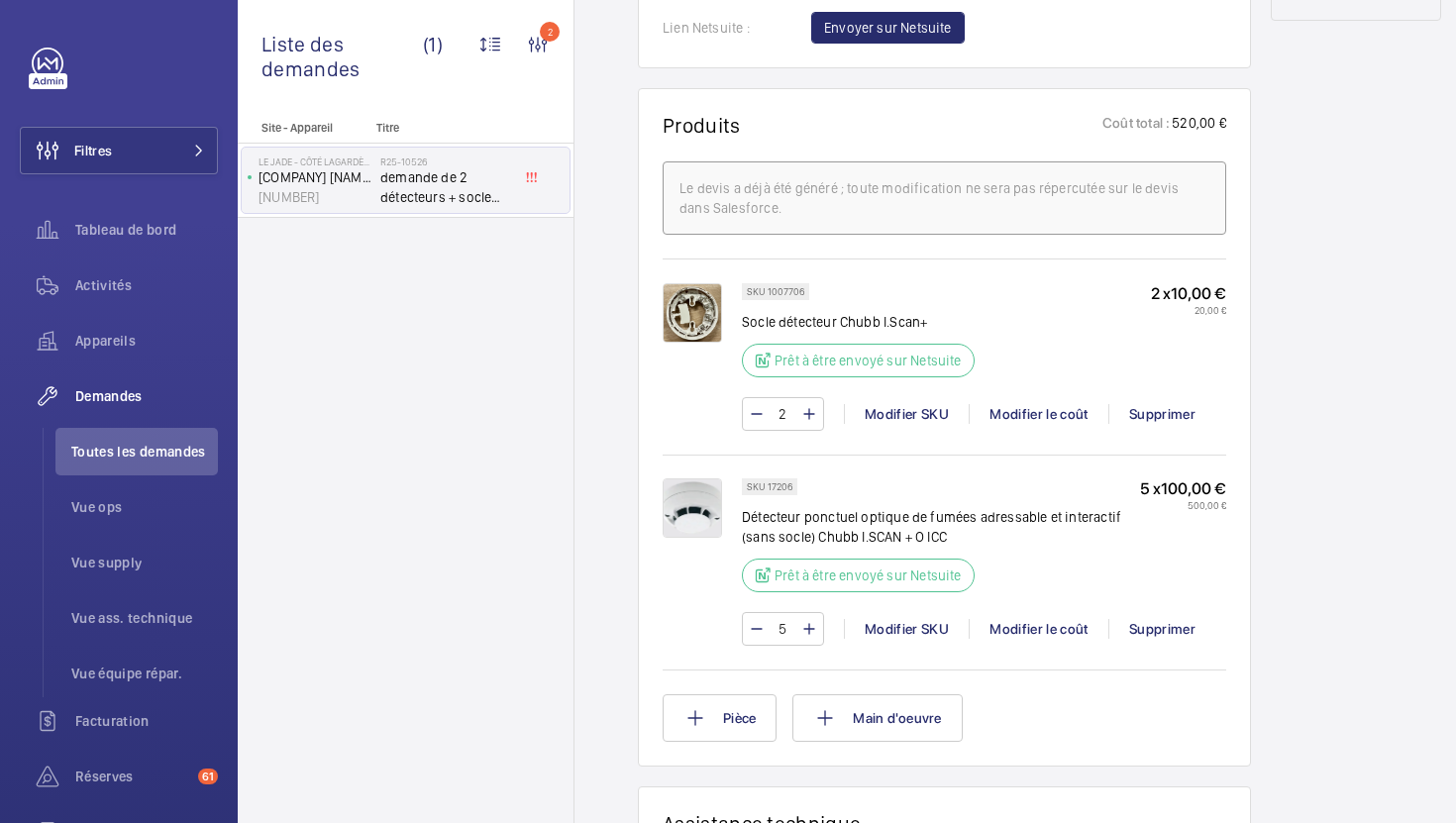 click on "SKU 1007706 Socle détecteur Chubb I.Scan+ Prêt à être envoyé sur Netsuite" 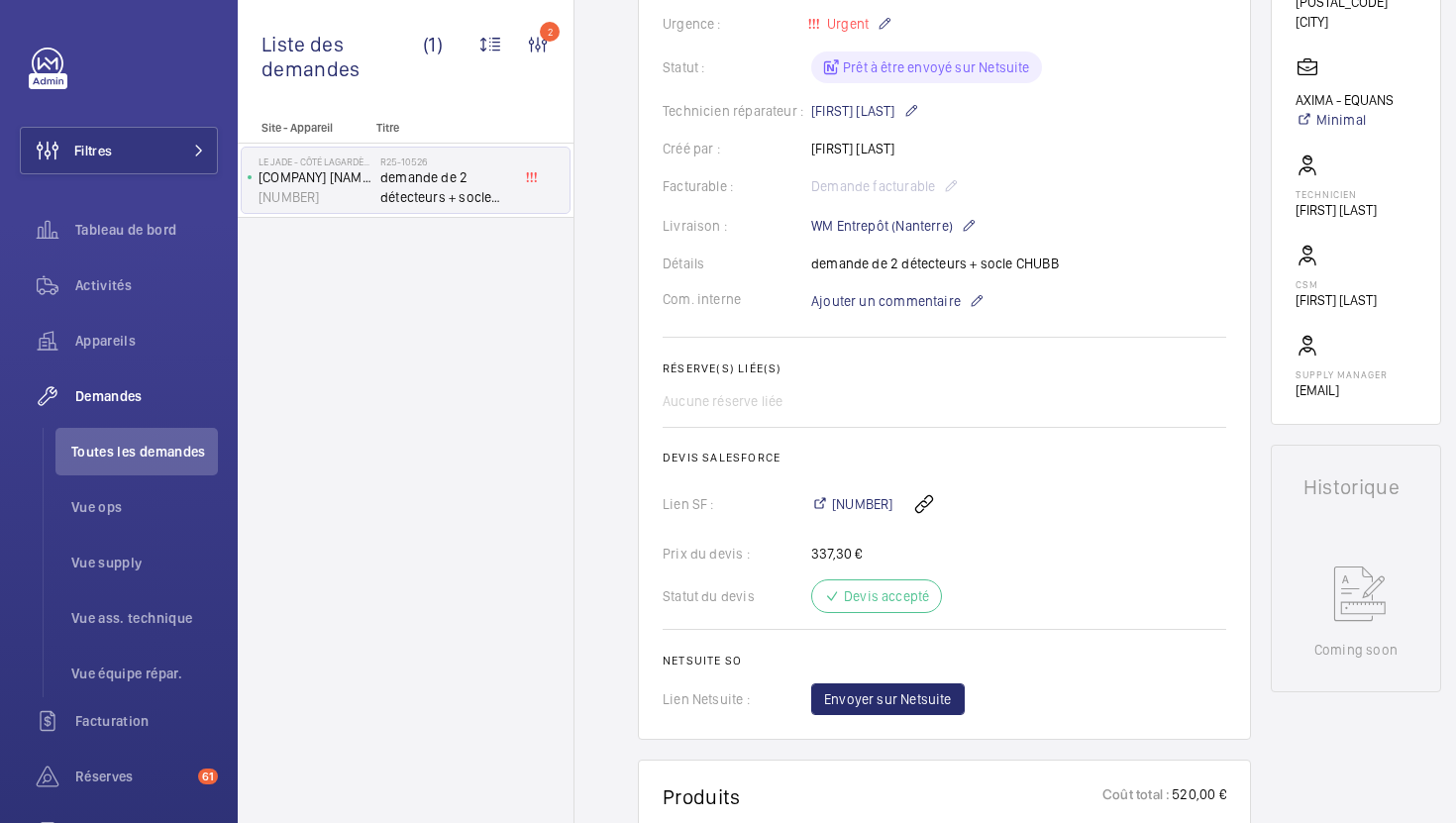 scroll, scrollTop: 636, scrollLeft: 0, axis: vertical 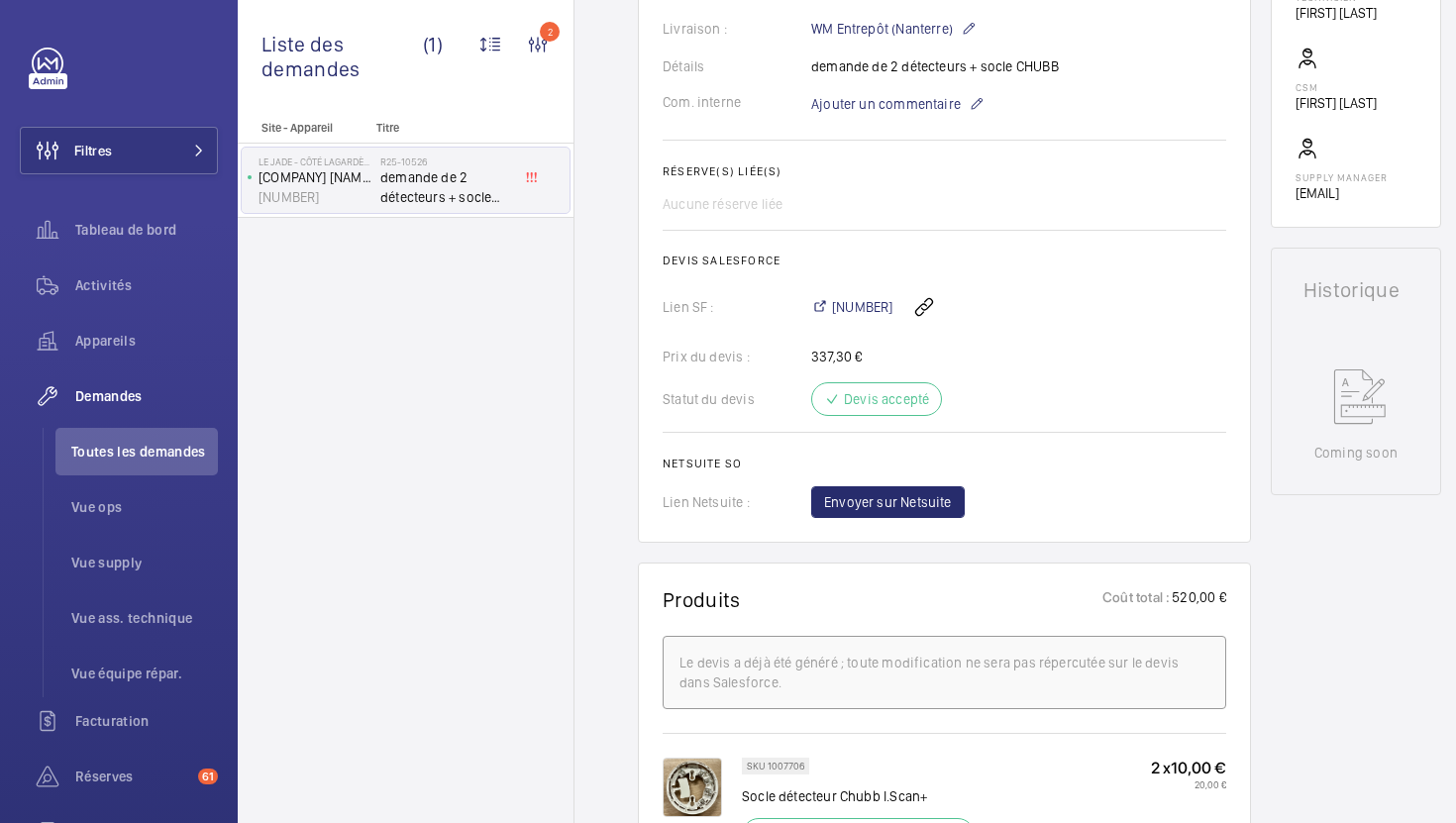 click on "Demandes techniciens R25-10526 La demande de réparation a été initiée le [DATE]/[DATE]/[YEAR] par l'utilisateur [FIRST] [LAST]. Deux détecteurs et un socle CHUBB ont été commandés. Le devis a été préparé, approuvé et signé le [DATE]/[DATE]/[YEAR]. La quantité de pièces a été mise à jour le [DATE]/[DATE]/[YEAR] pour atteindre 5 unités. La demande est actuellement à l'état "signée" et en attente de traitement. AI Summary Créé le : [DATE]/[DATE]/[YEAR] Urgence : Urgent Statut : Prêt à être envoyé sur Netsuite Technicien réparateur : [FIRST] [LAST] Créé par : [FIRST] [LAST] Facturable : Demande facturable Livraison : WM Entrepôt (Nanterre) Détails demande de 2 détecteurs + socle CHUBB Com. interne Ajouter un commentaire Réserve(s) liée(s) Aucune réserve liée Devis Salesforce Lien SF : [NUMBER] Prix du devis : 337,30 € Statut du devis Devis accepté Netsuite SO Lien Netsuite : Envoyer sur Netsuite" 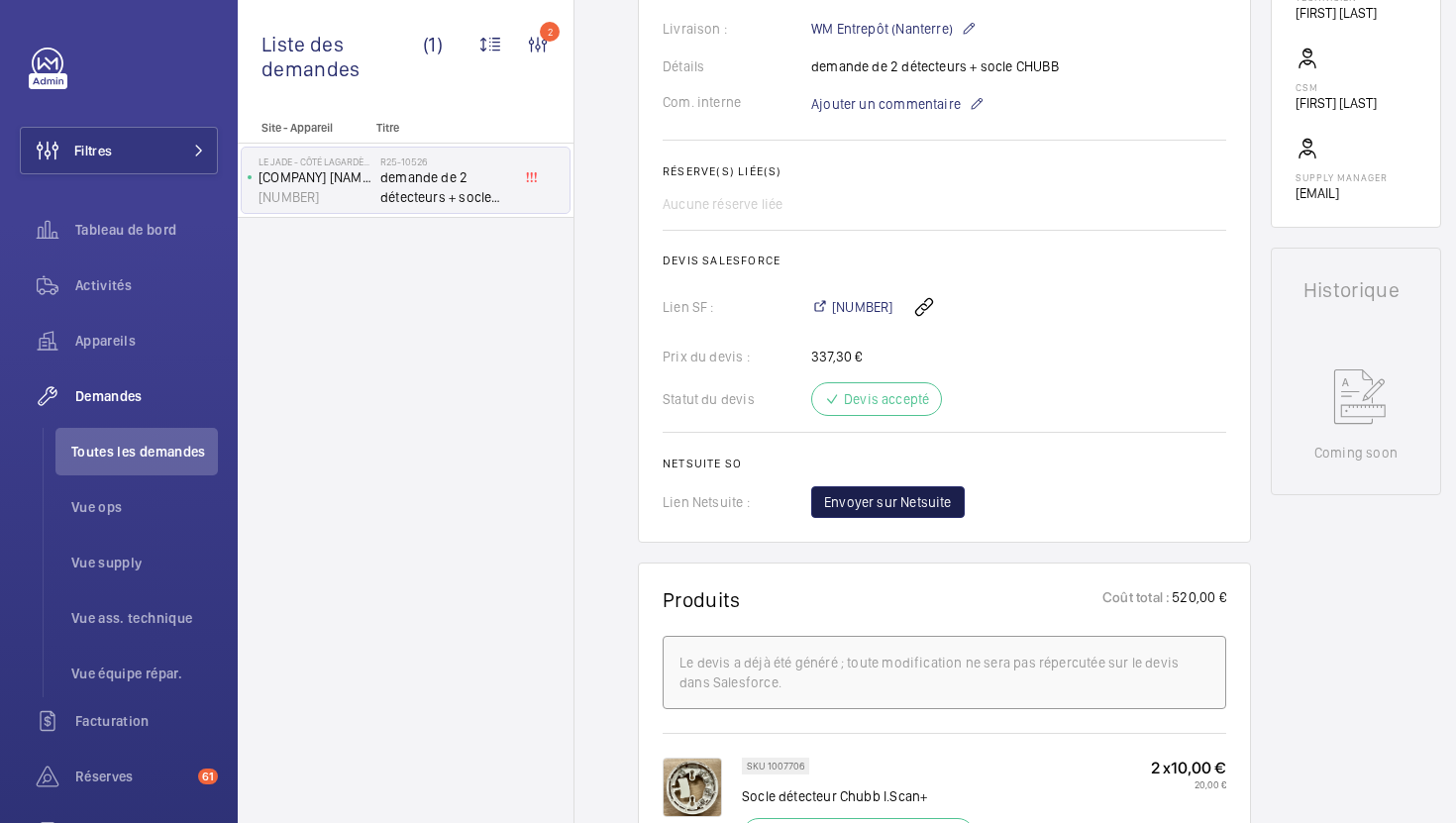 click on "Envoyer sur Netsuite" 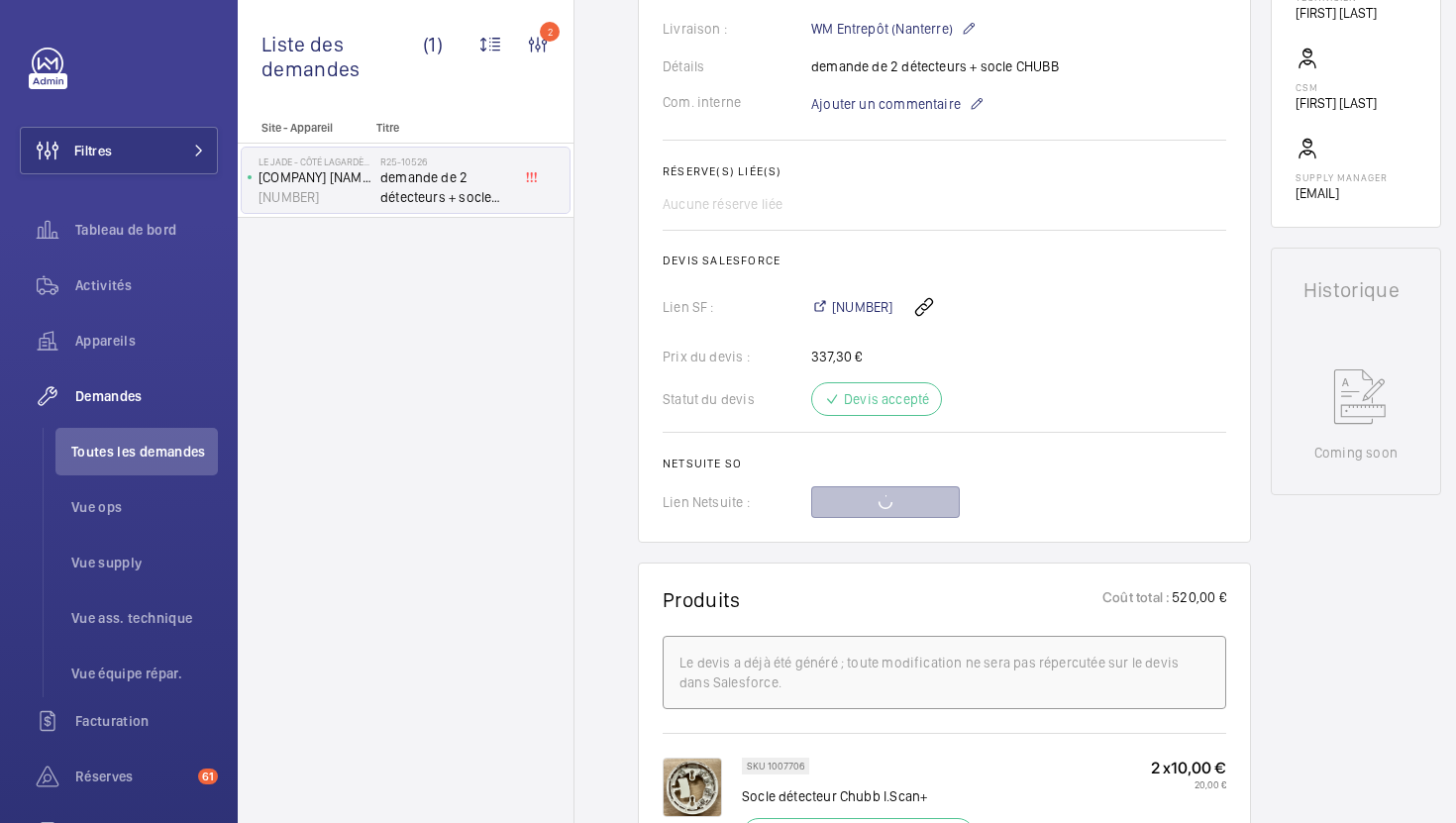 scroll, scrollTop: 689, scrollLeft: 0, axis: vertical 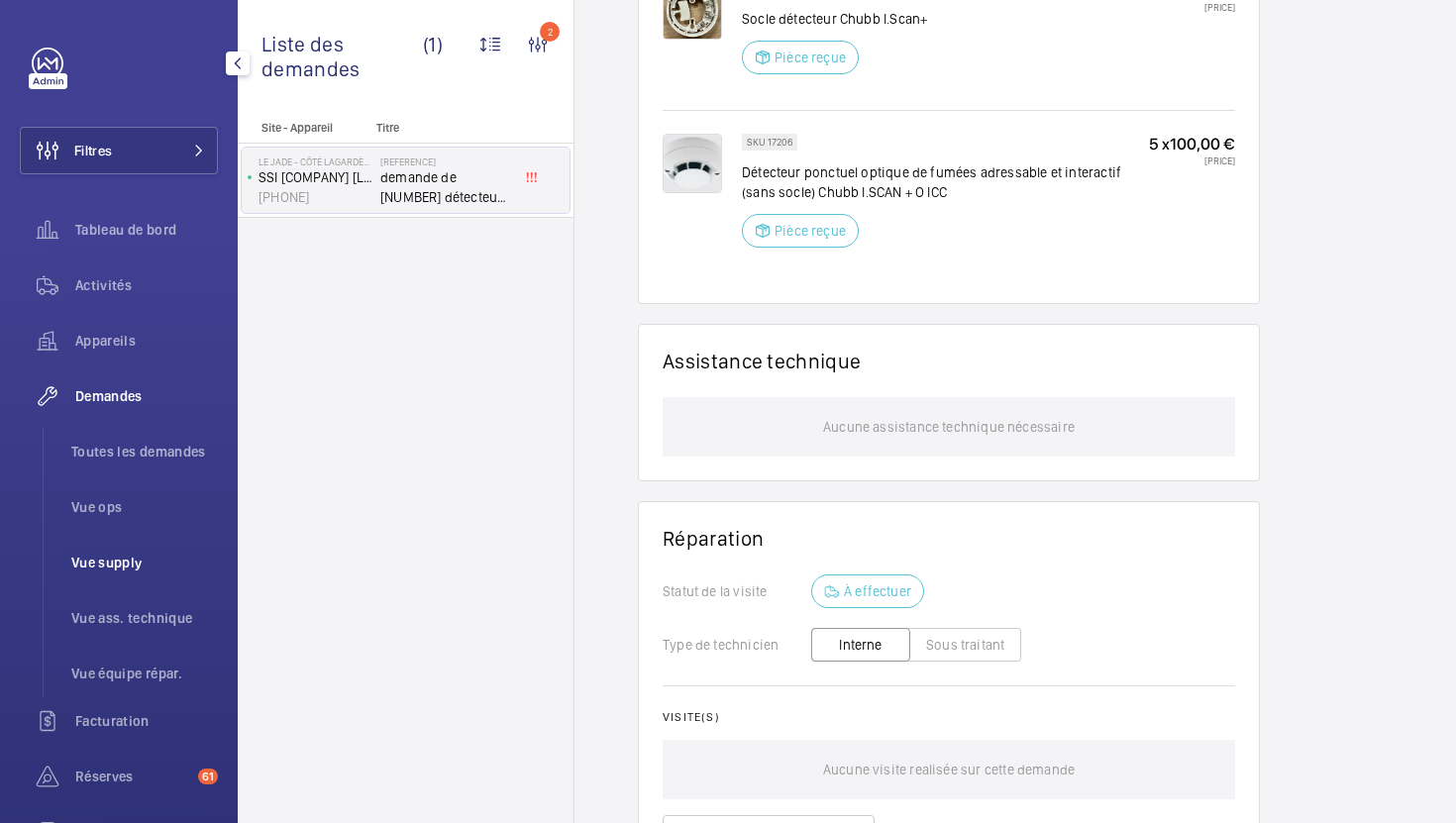 click on "Vue supply" 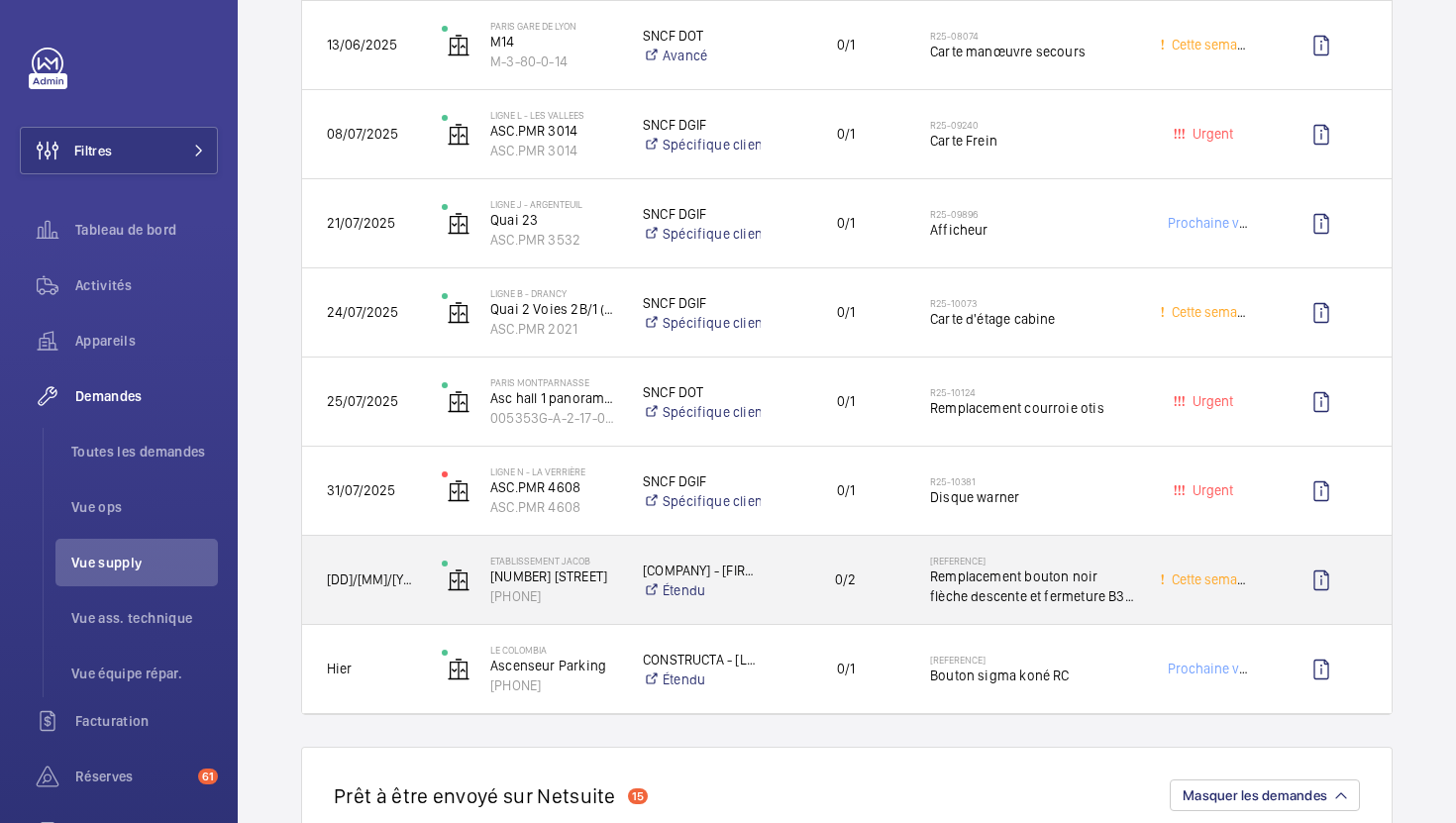 scroll, scrollTop: 2425, scrollLeft: 0, axis: vertical 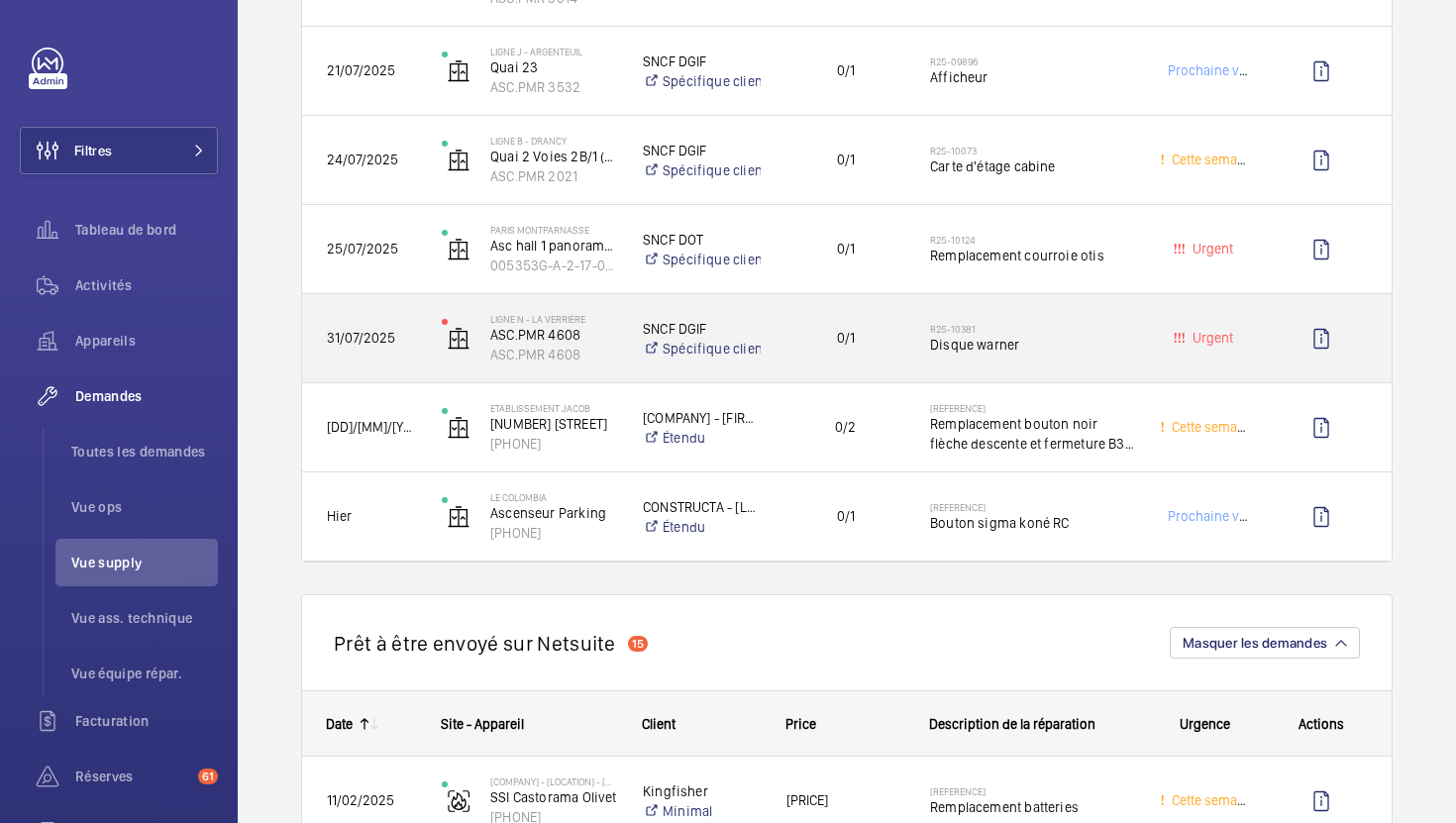 click on "0/1" 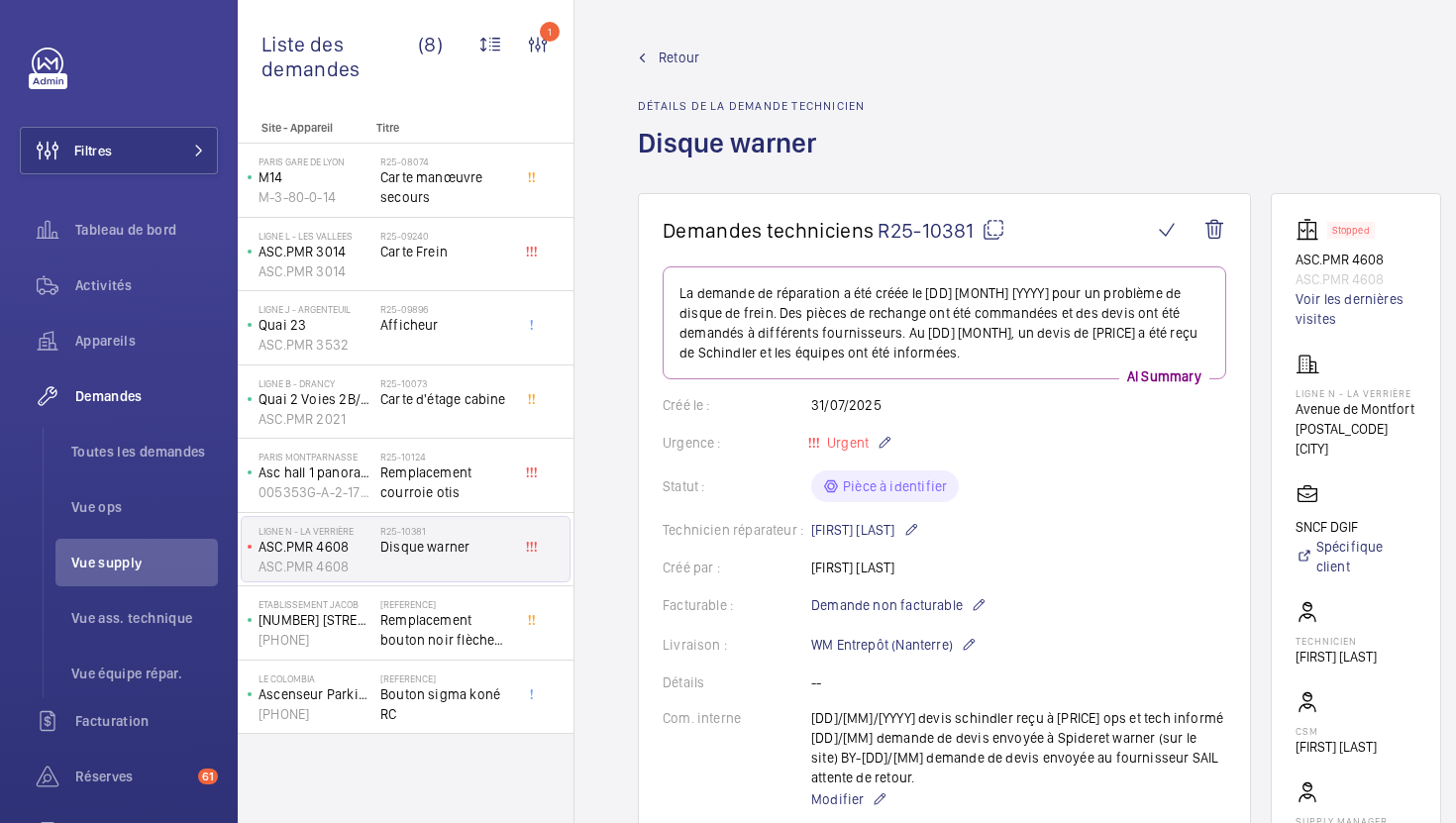 click 